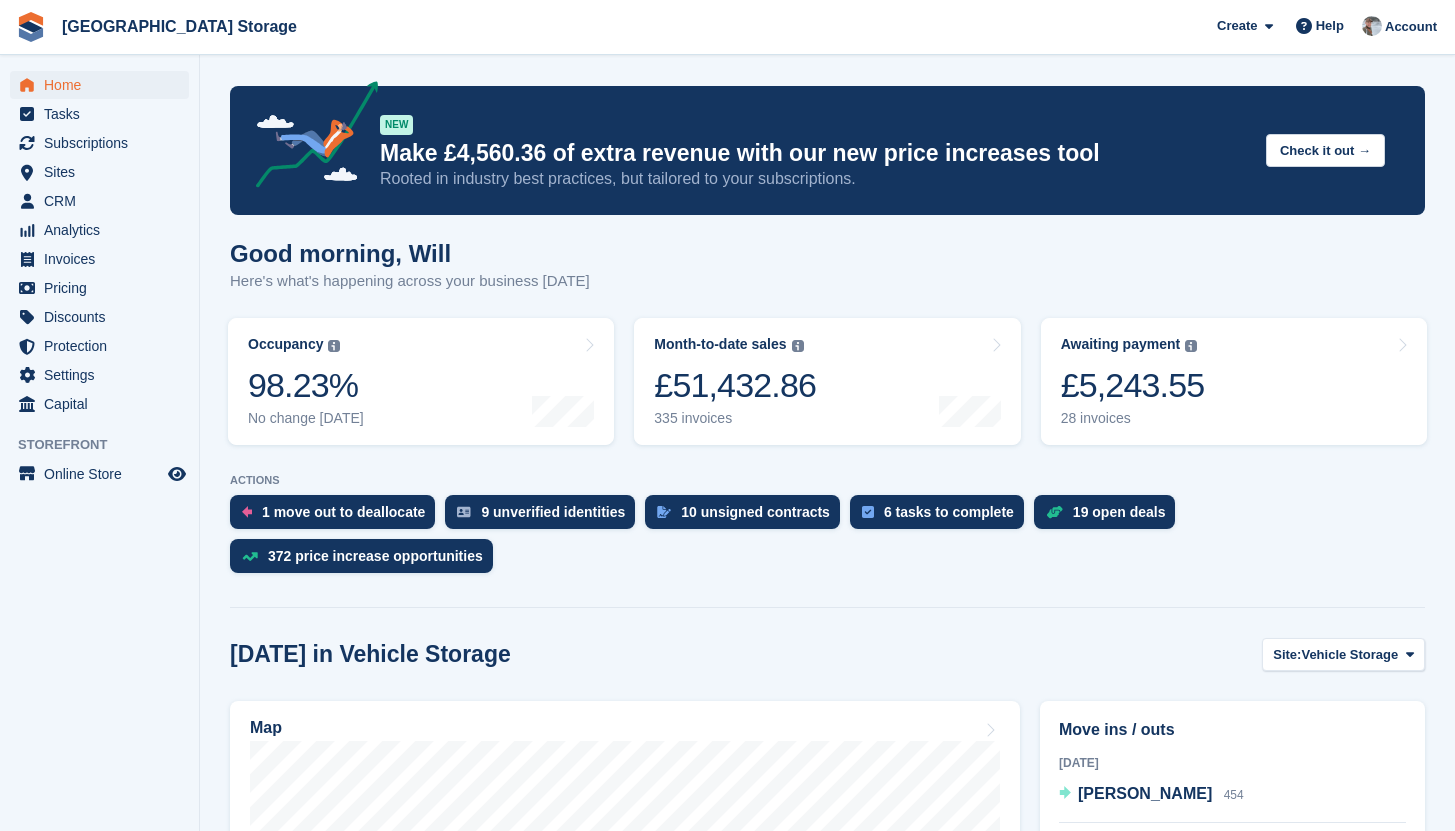 scroll, scrollTop: 0, scrollLeft: 0, axis: both 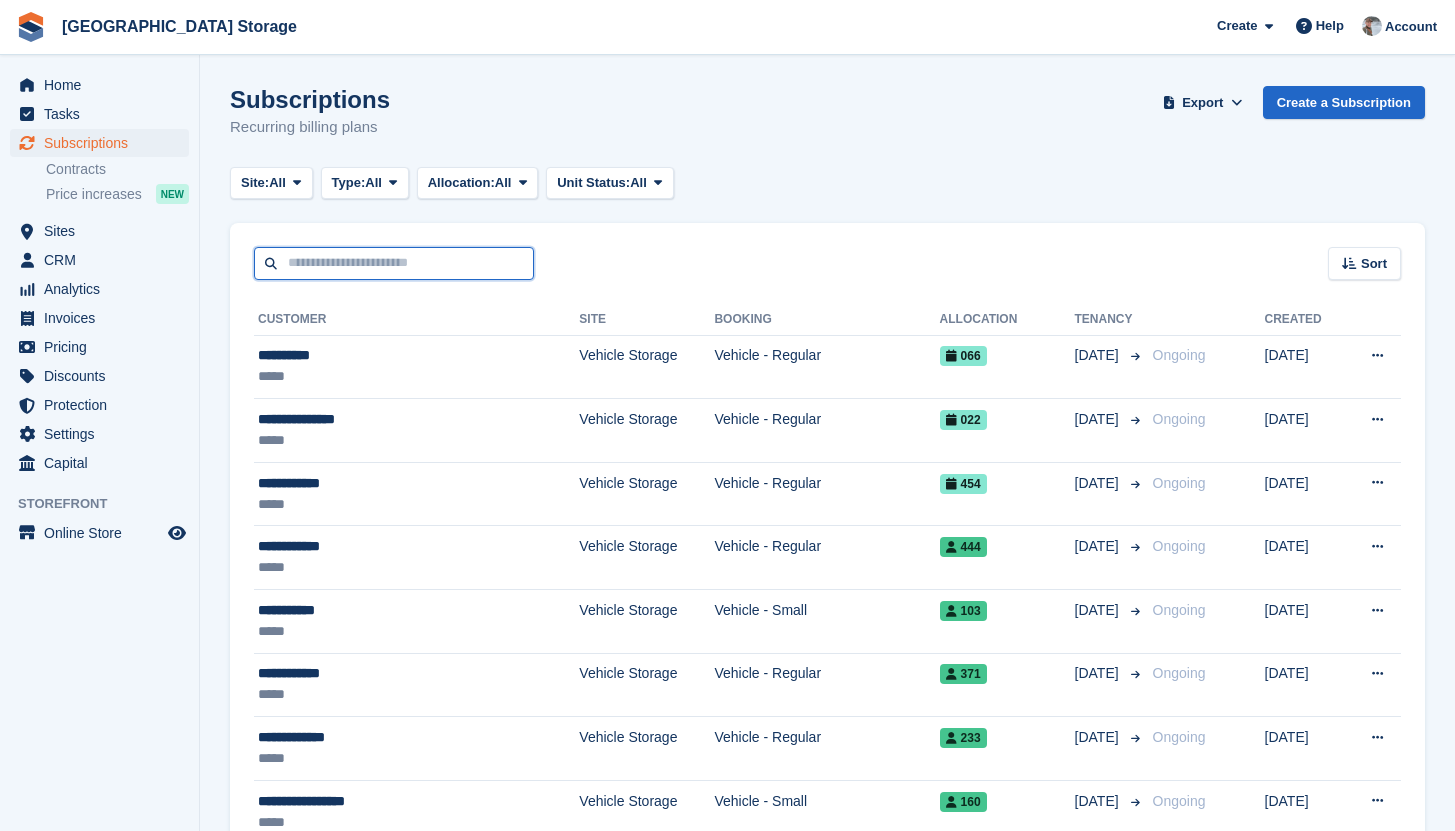 click at bounding box center (394, 263) 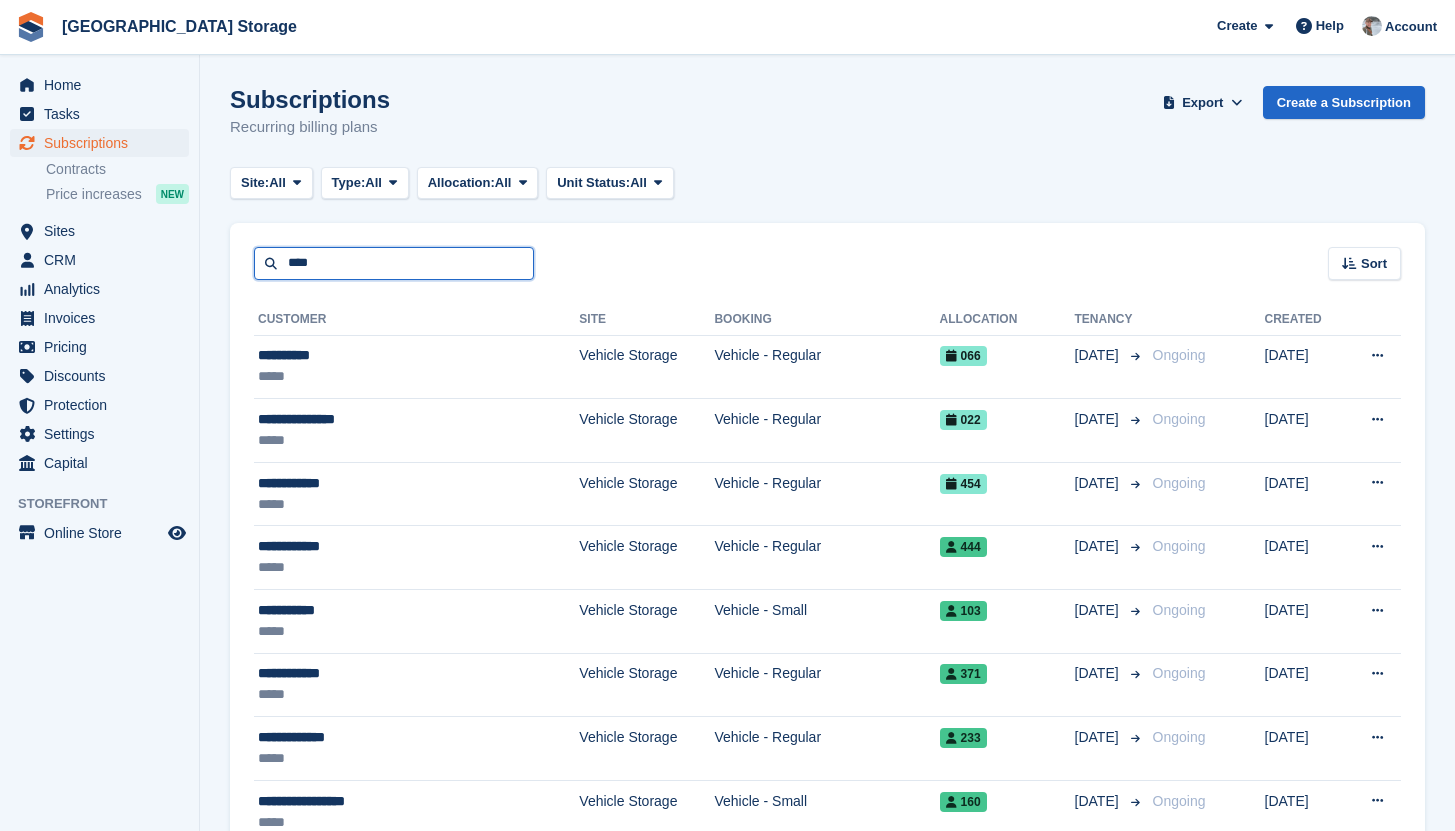 type on "****" 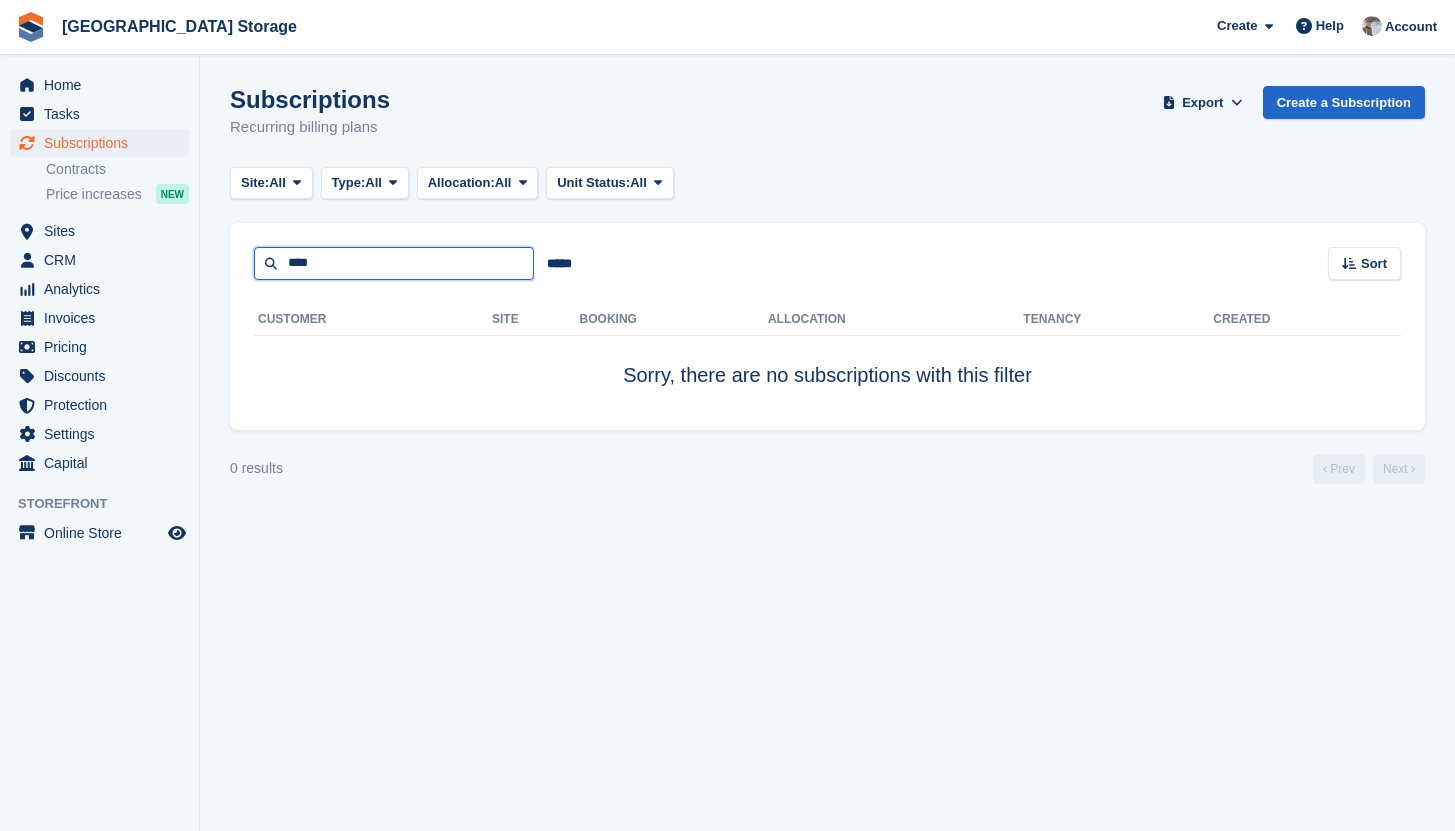 click on "****" at bounding box center (394, 263) 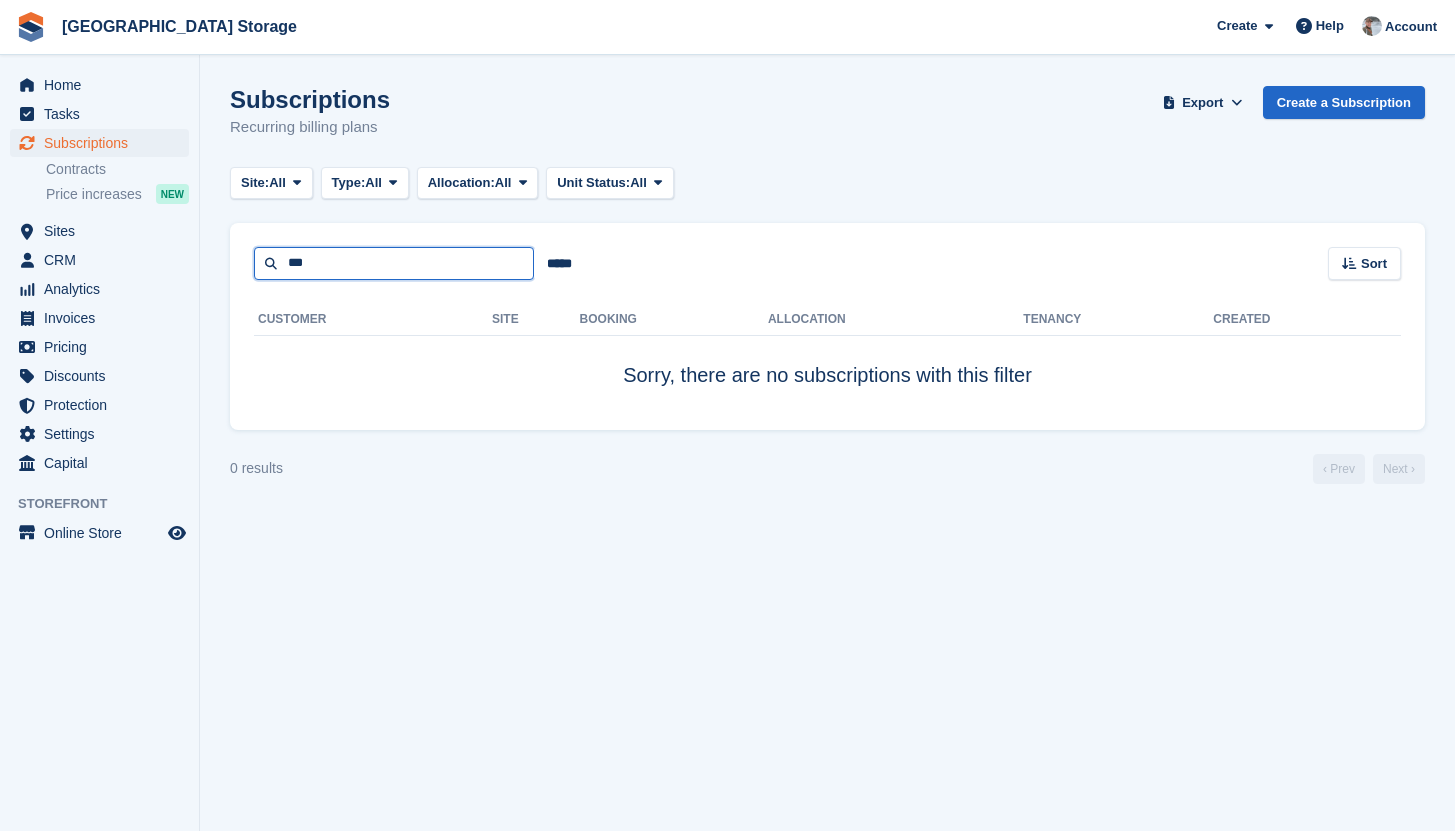 type on "***" 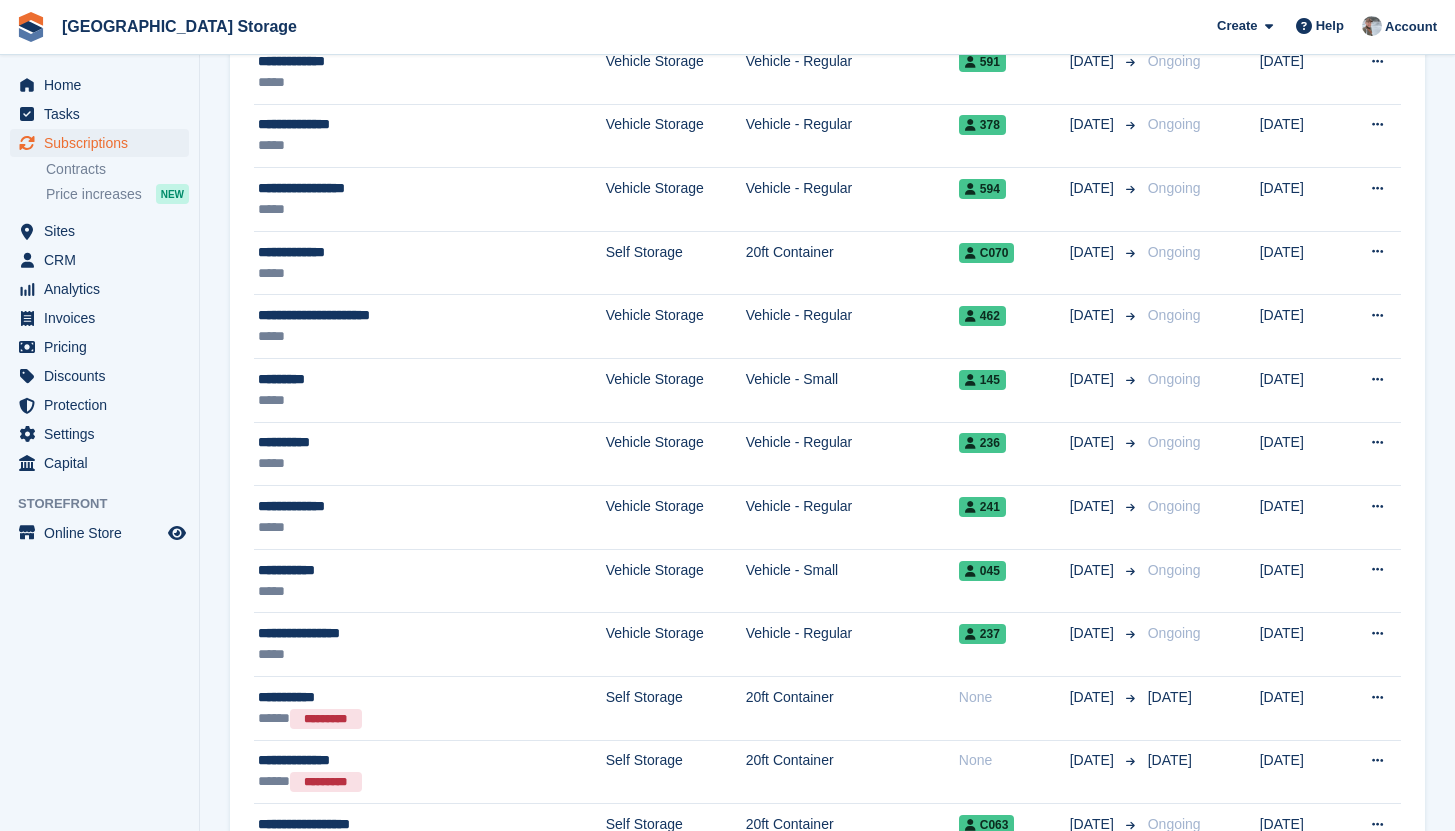 scroll, scrollTop: 550, scrollLeft: 0, axis: vertical 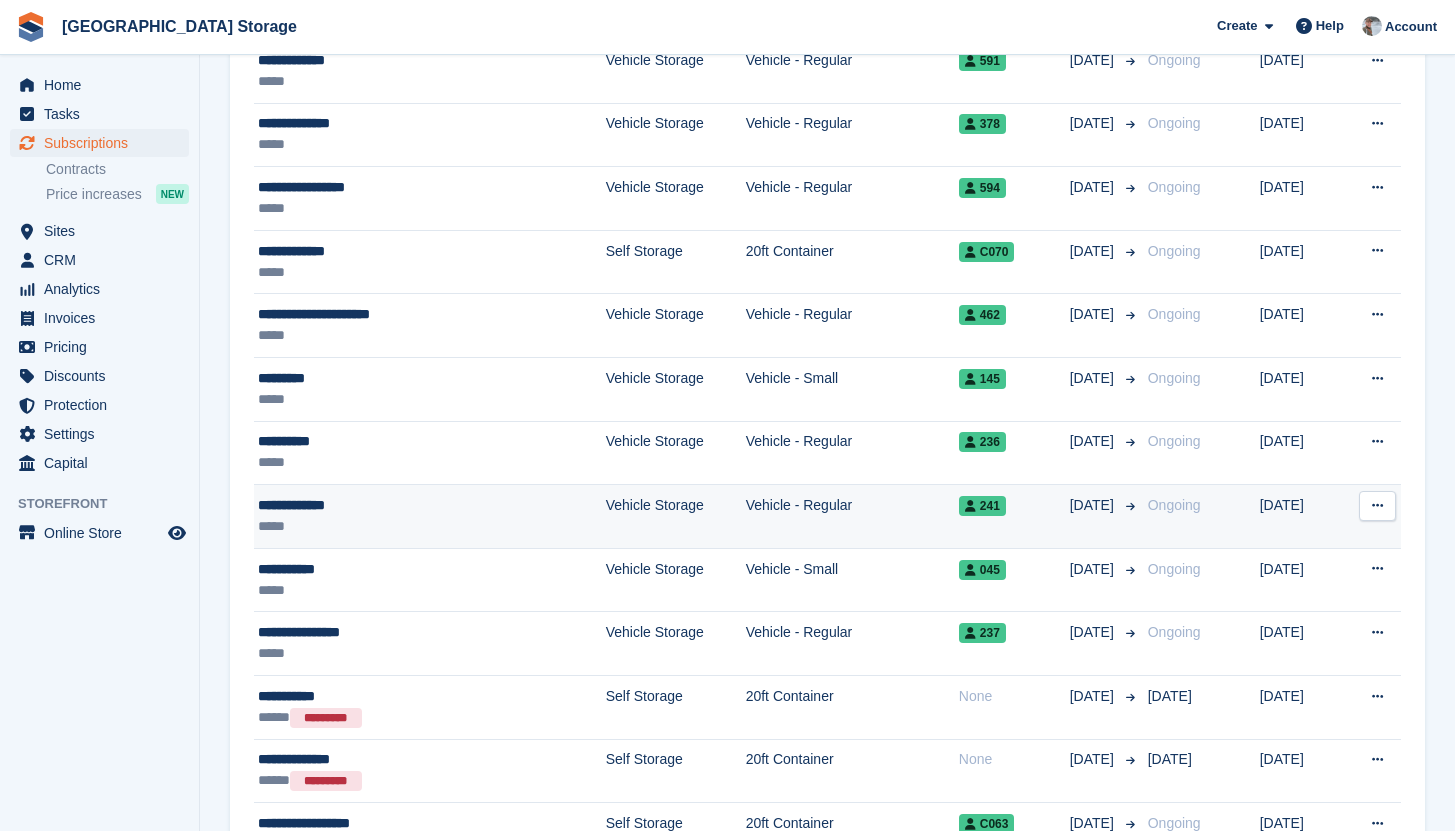 click on "*****" at bounding box center [379, 526] 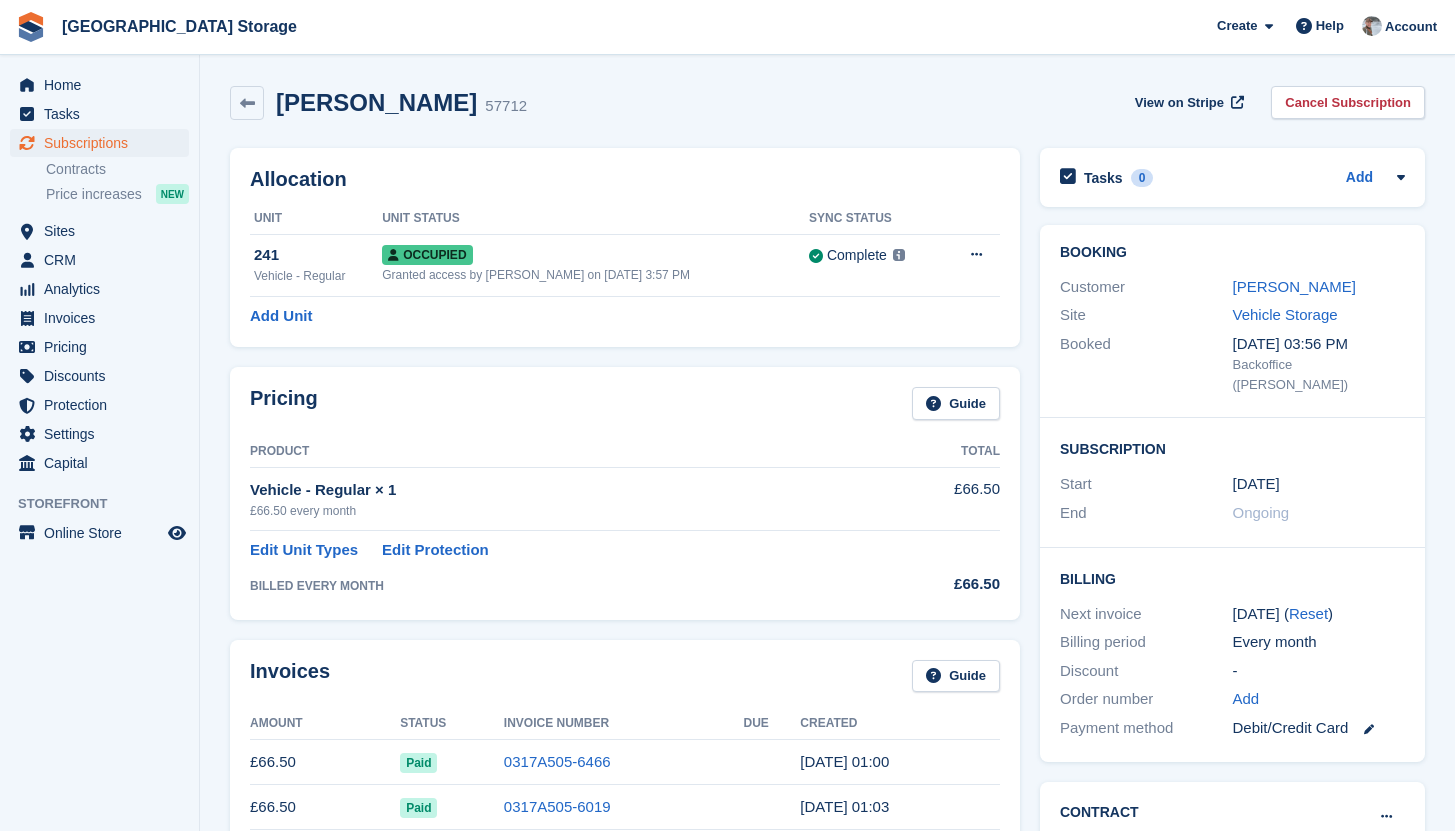 scroll, scrollTop: 0, scrollLeft: 0, axis: both 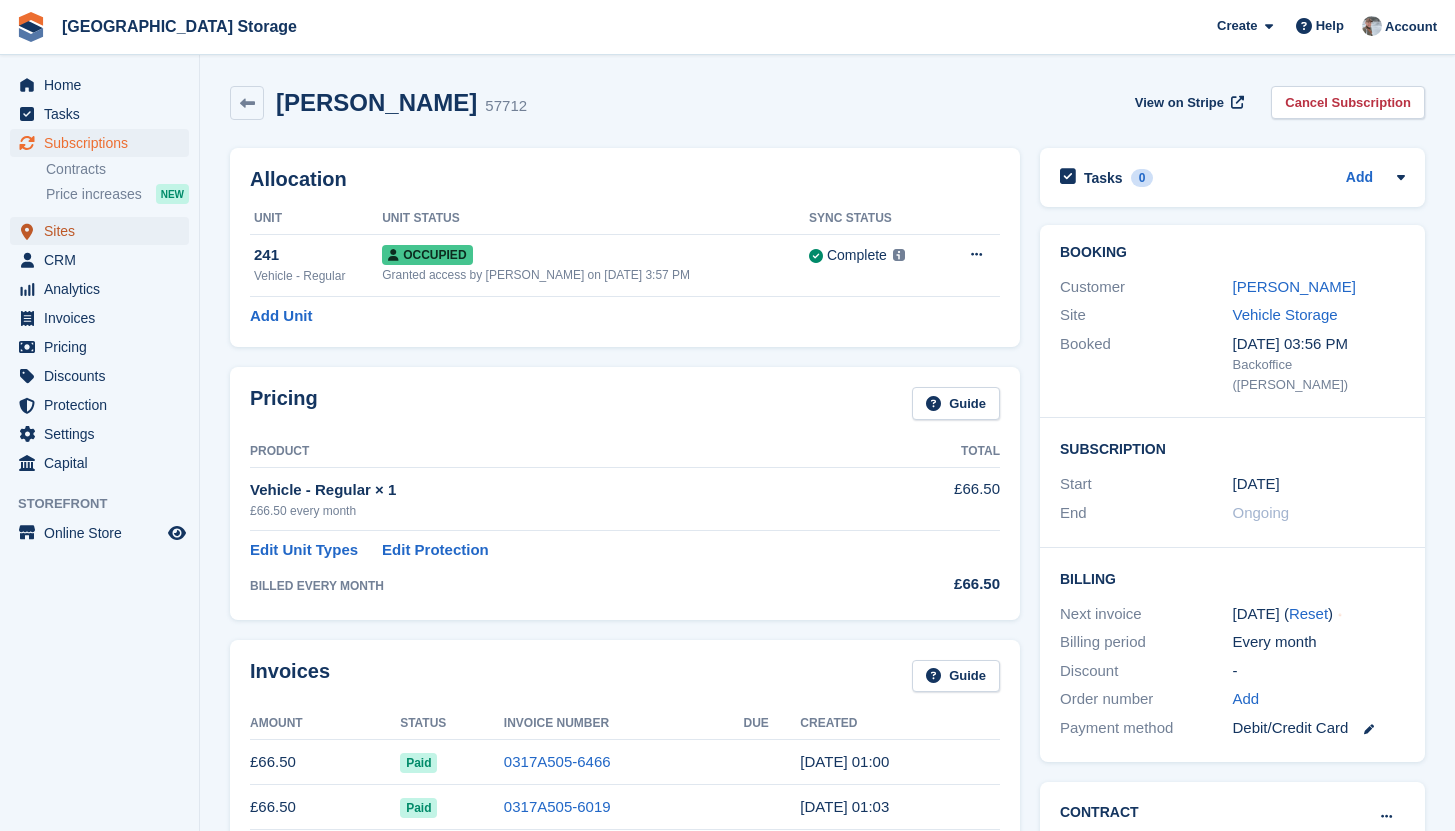 click on "Sites" at bounding box center (104, 231) 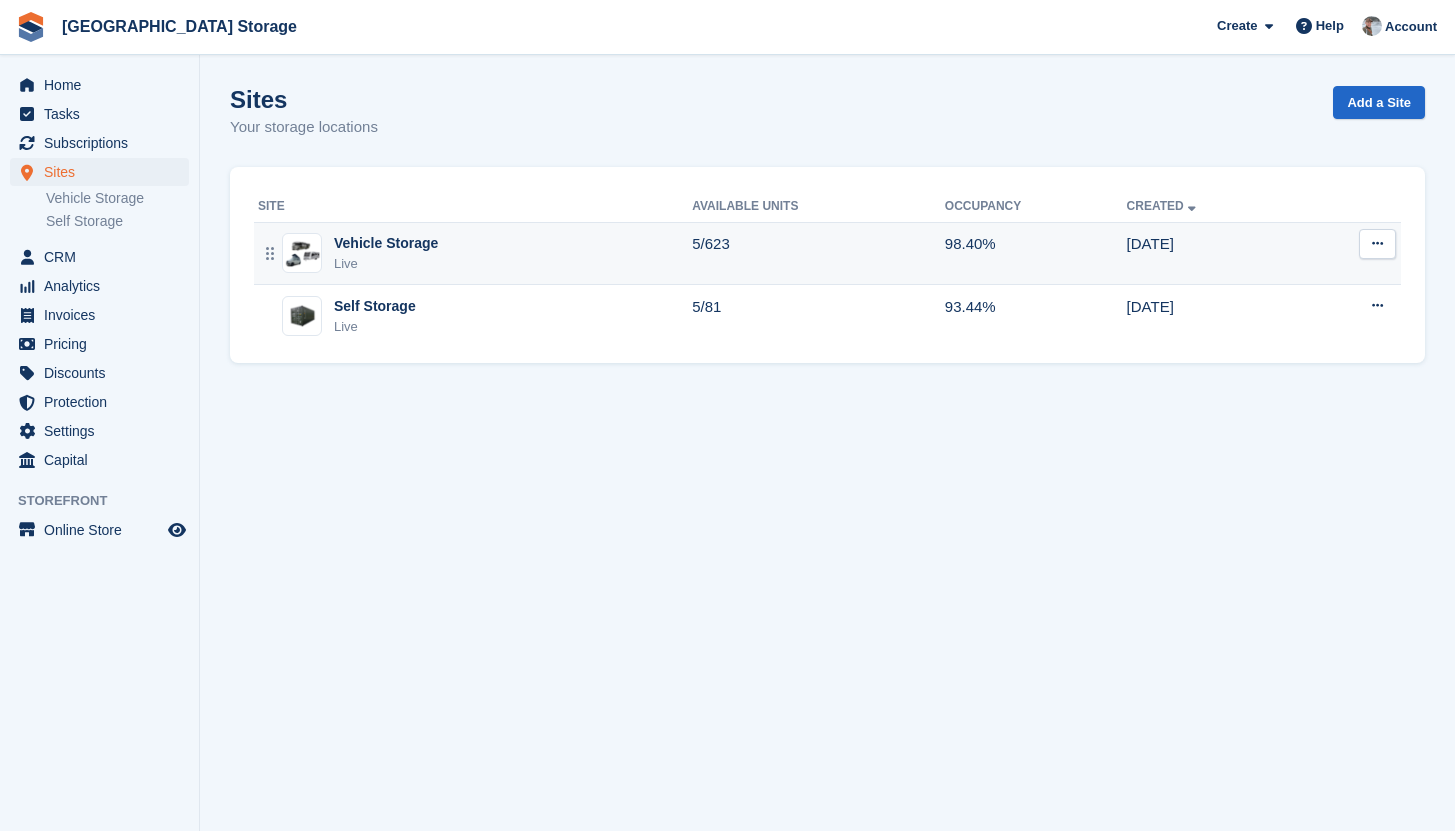click on "Vehicle Storage
Live" at bounding box center (475, 253) 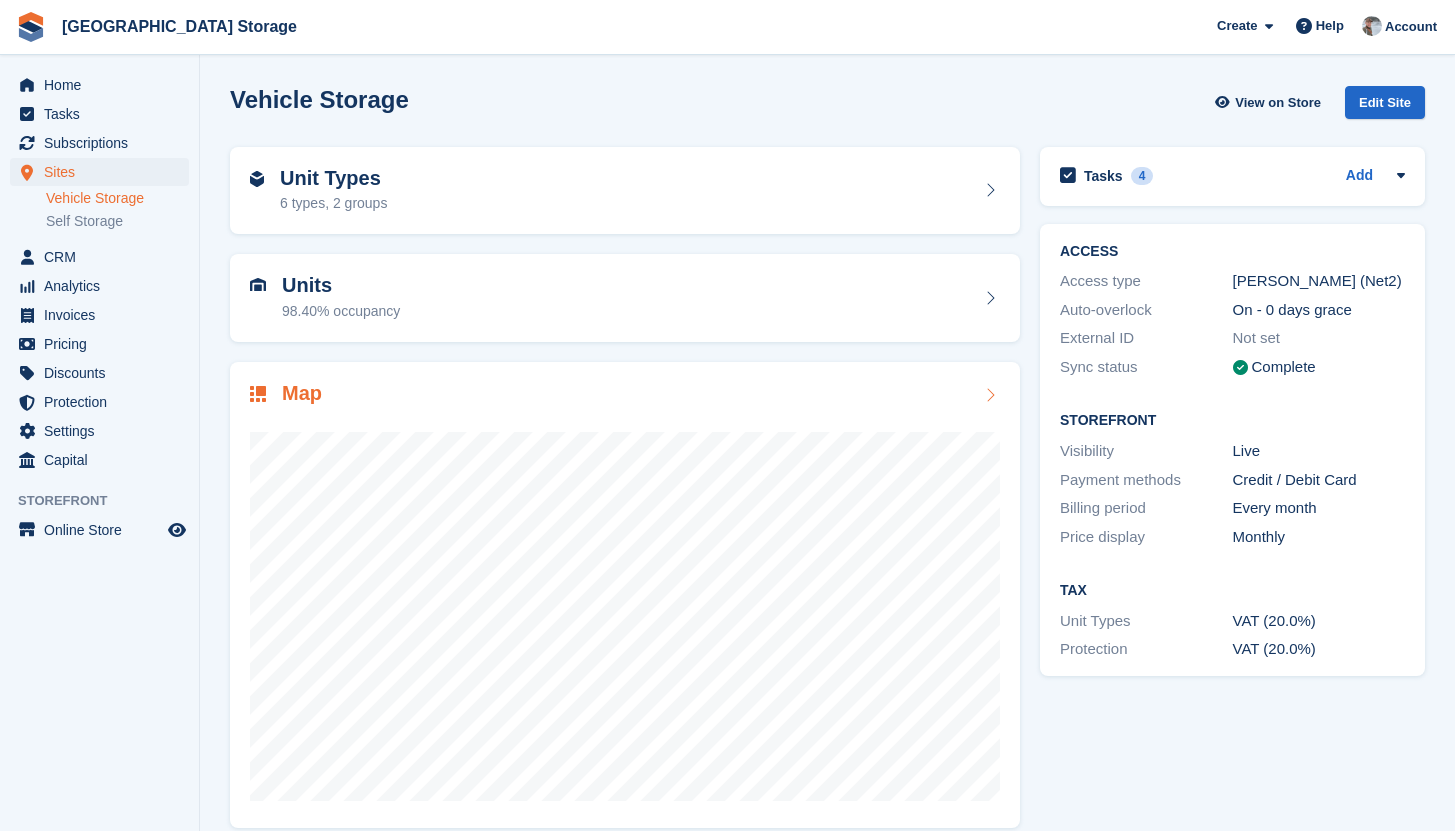 scroll, scrollTop: 0, scrollLeft: 0, axis: both 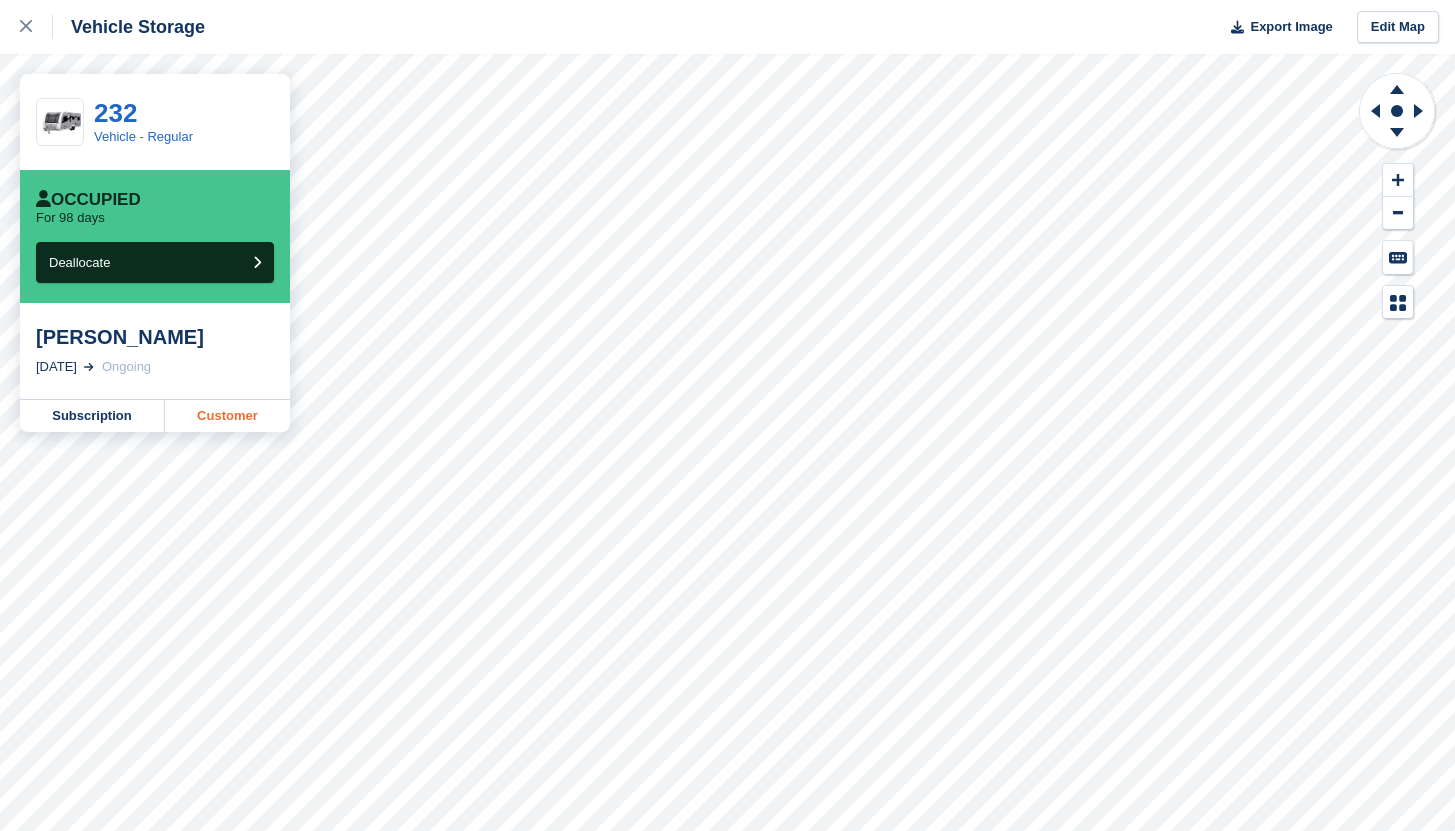 click on "Customer" at bounding box center [227, 416] 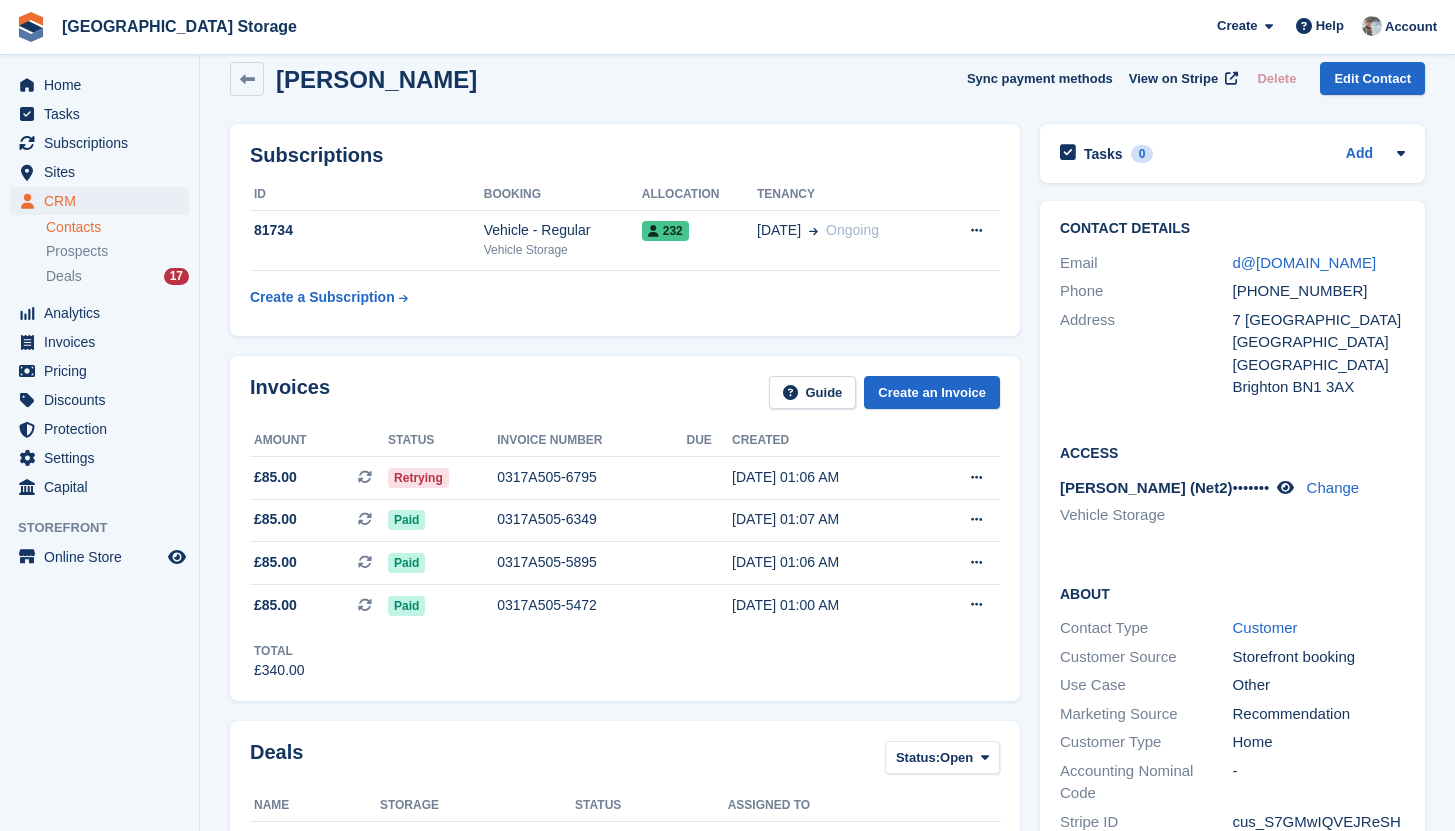scroll, scrollTop: 0, scrollLeft: 0, axis: both 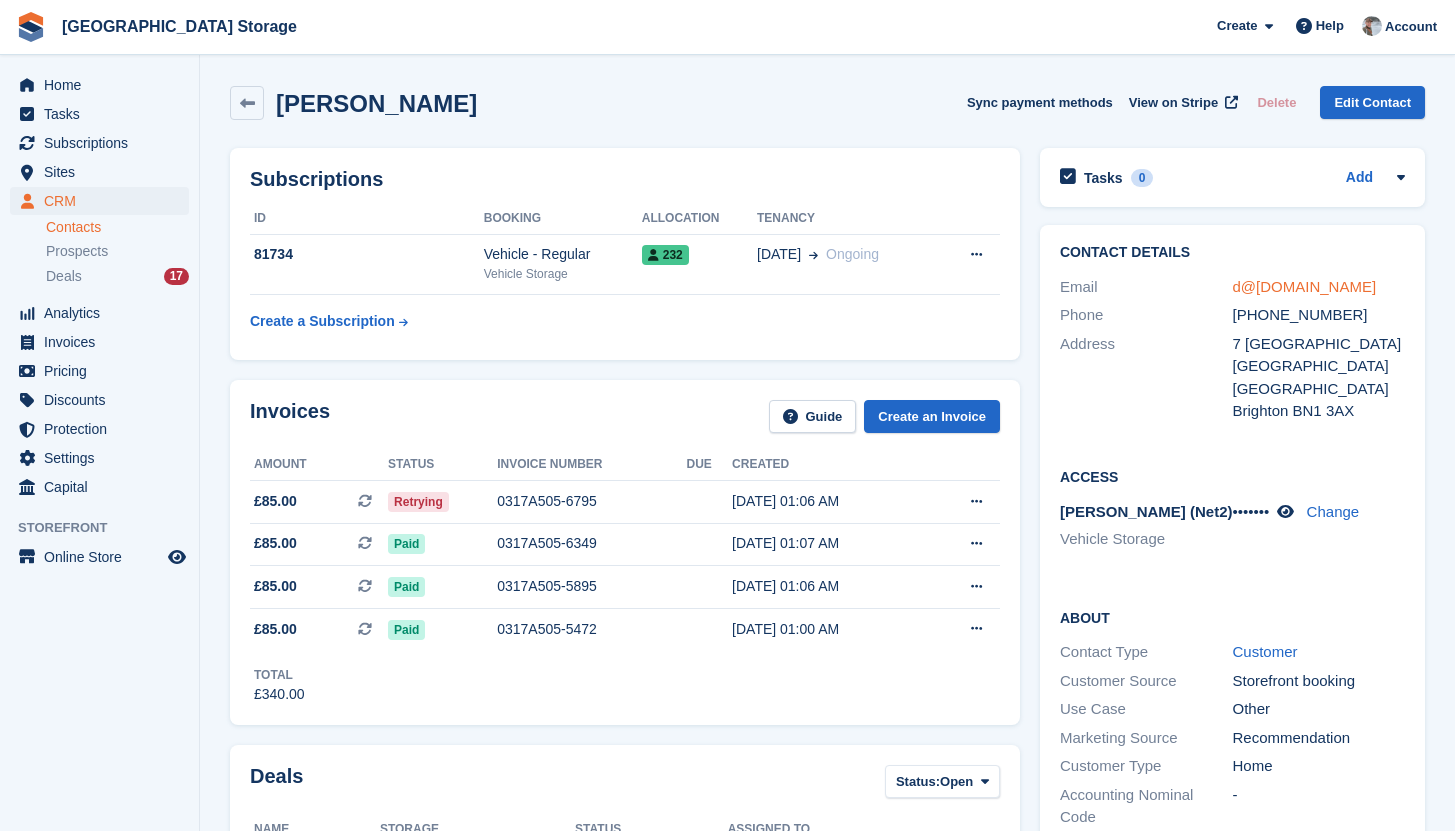 click on "d@db86.co.uk" at bounding box center (1305, 286) 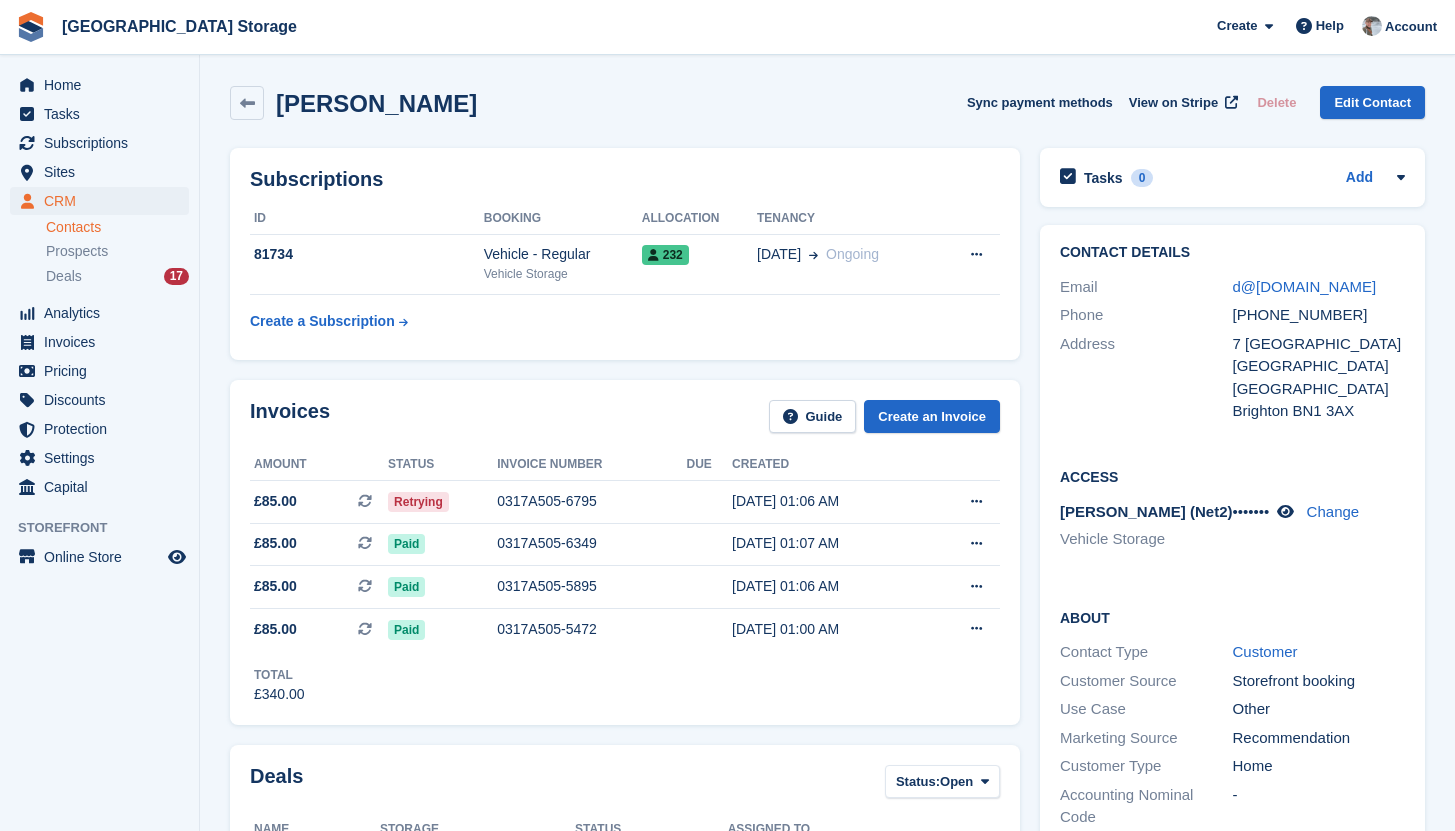 scroll, scrollTop: 1, scrollLeft: 0, axis: vertical 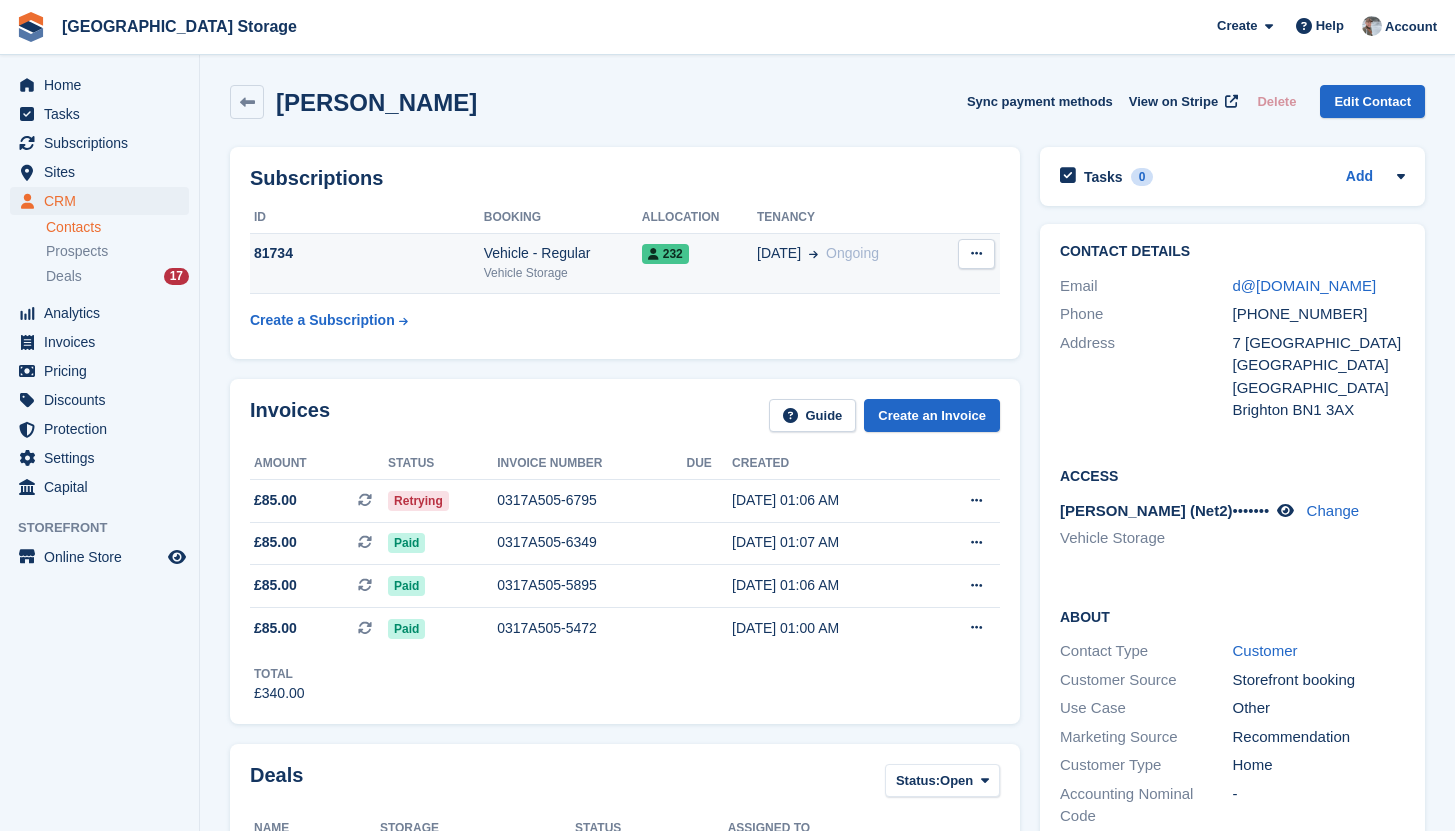 click on "232" at bounding box center [699, 263] 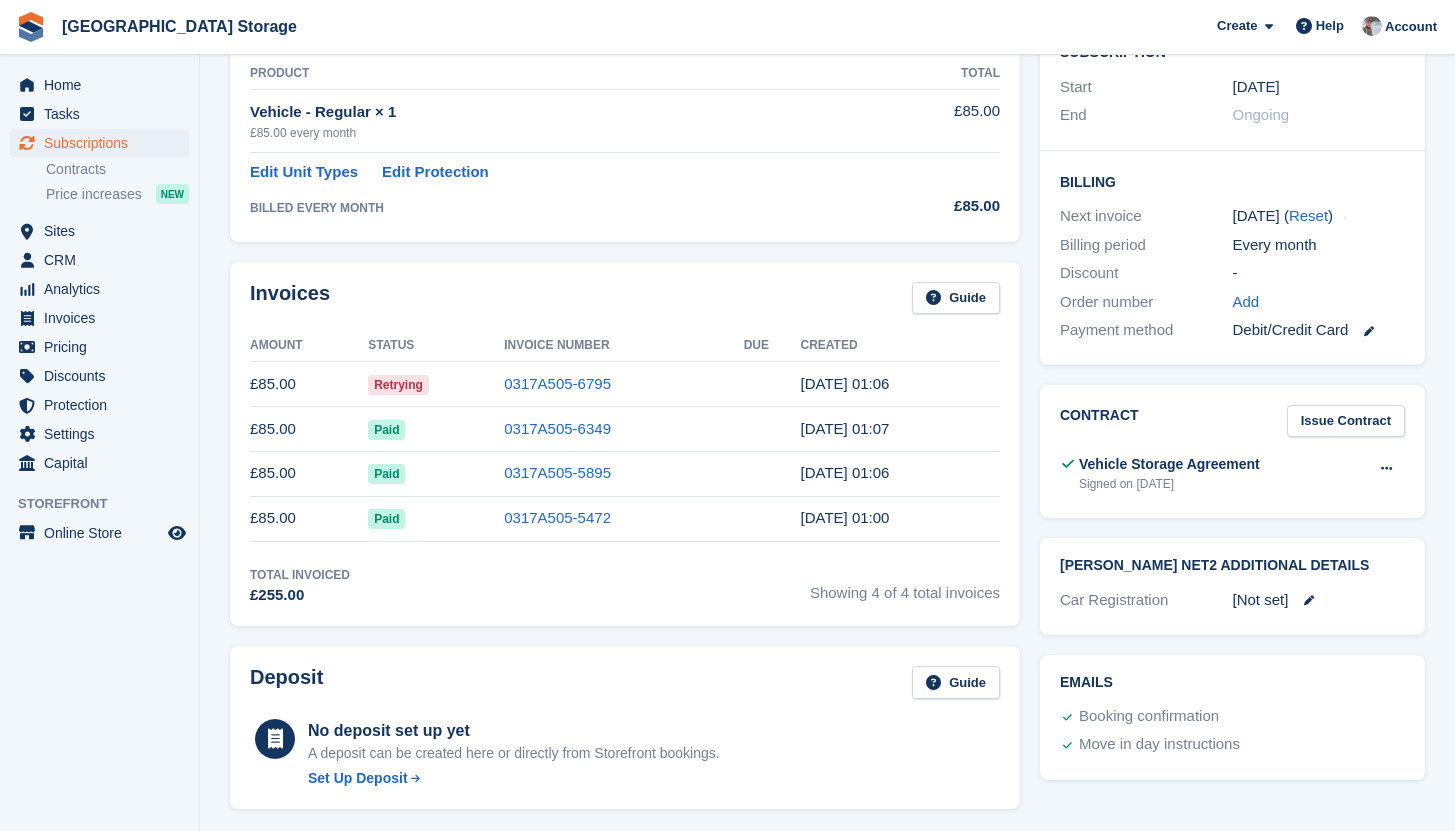scroll, scrollTop: 379, scrollLeft: 0, axis: vertical 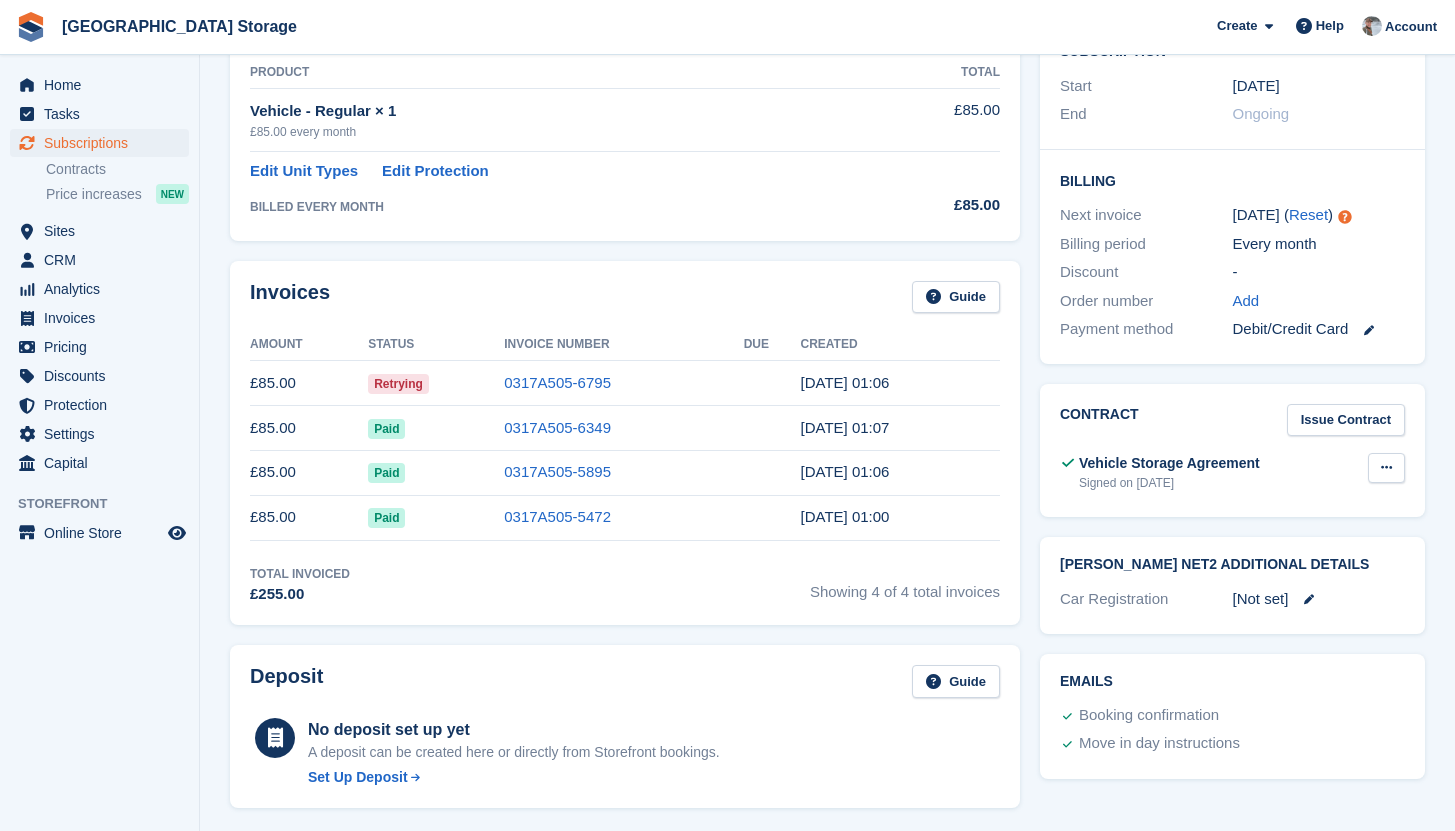 click at bounding box center [1386, 467] 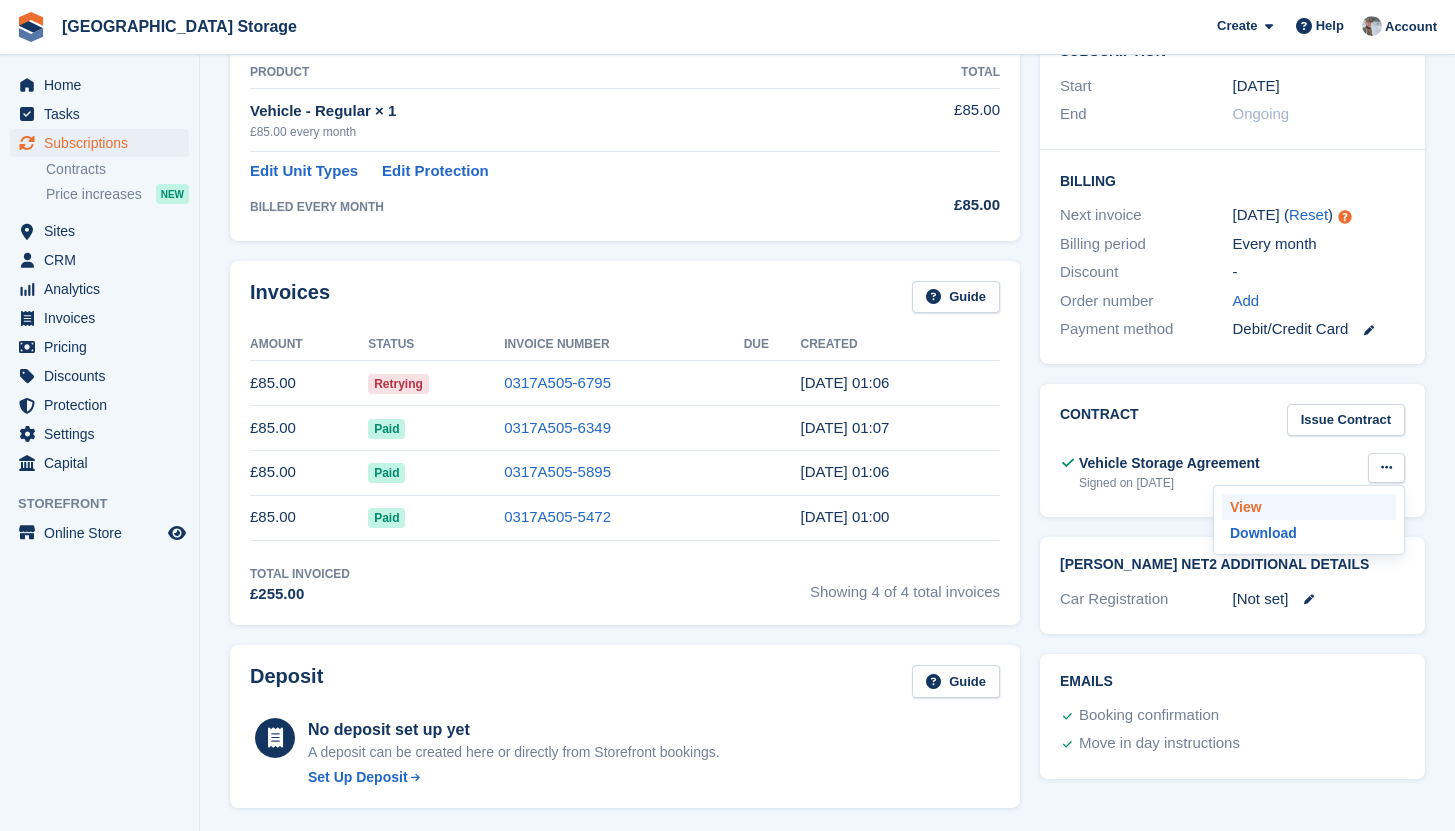 click on "View" at bounding box center (1309, 507) 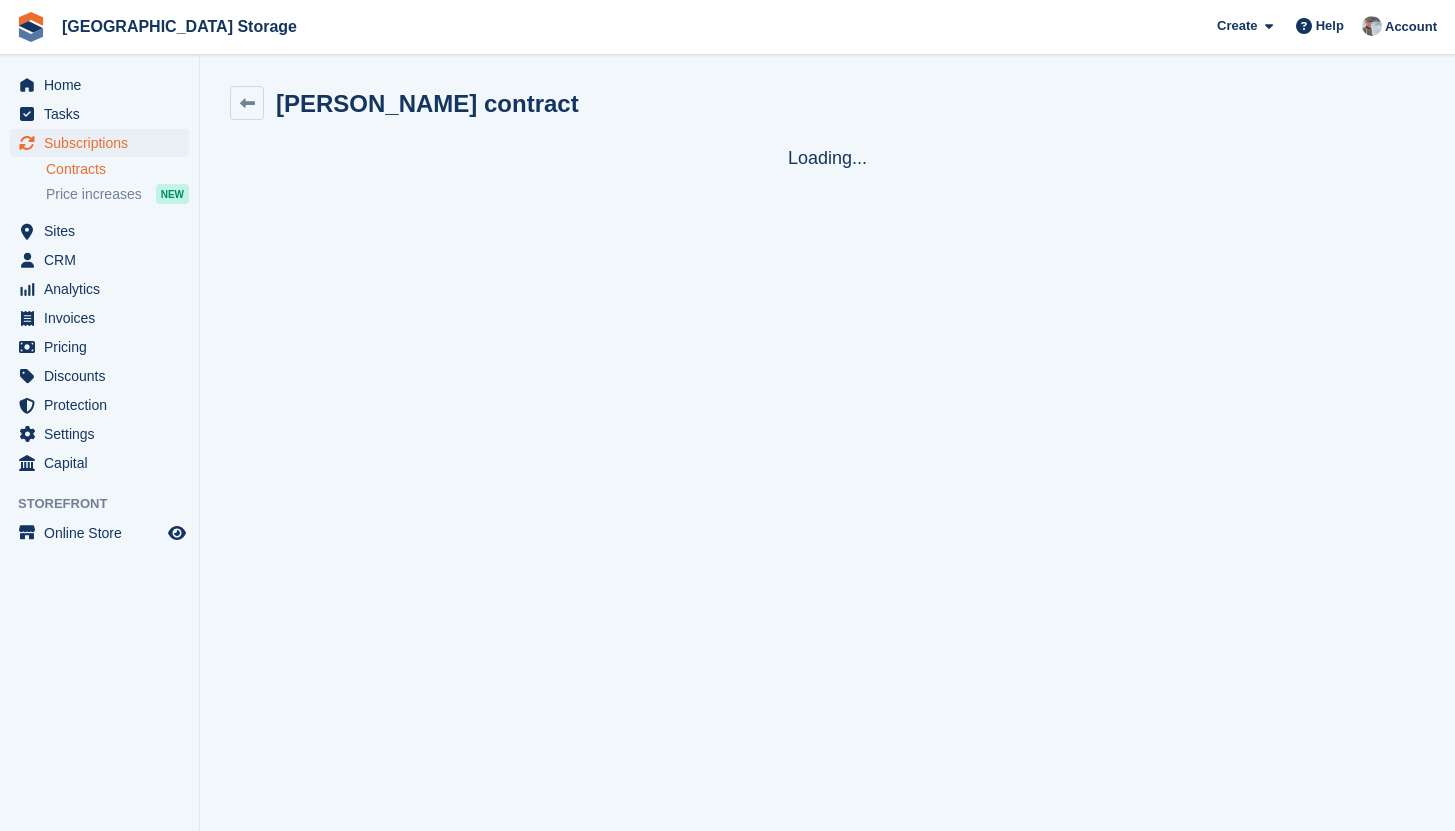 scroll, scrollTop: 0, scrollLeft: 0, axis: both 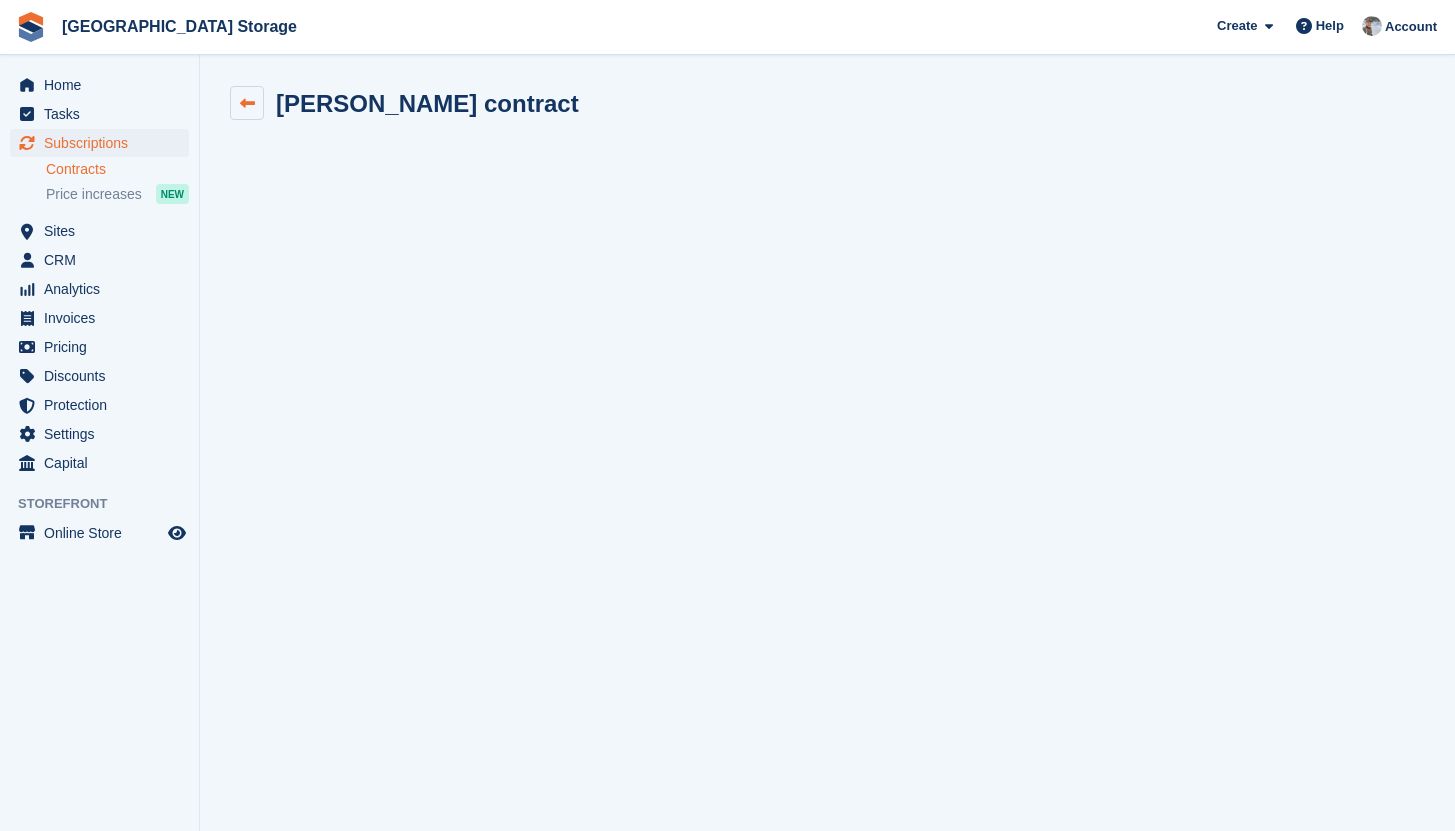 click at bounding box center (247, 103) 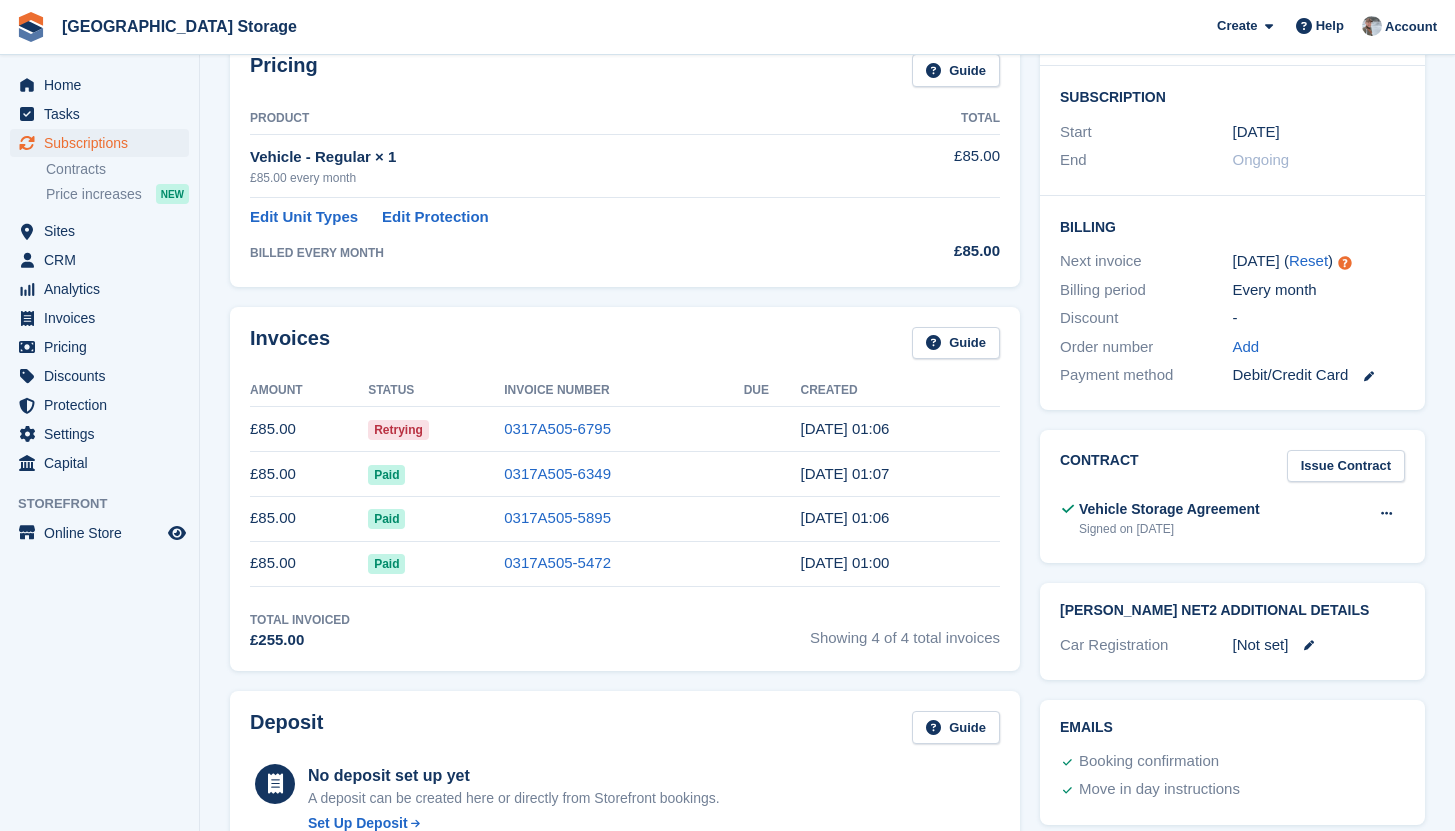 scroll, scrollTop: 320, scrollLeft: 0, axis: vertical 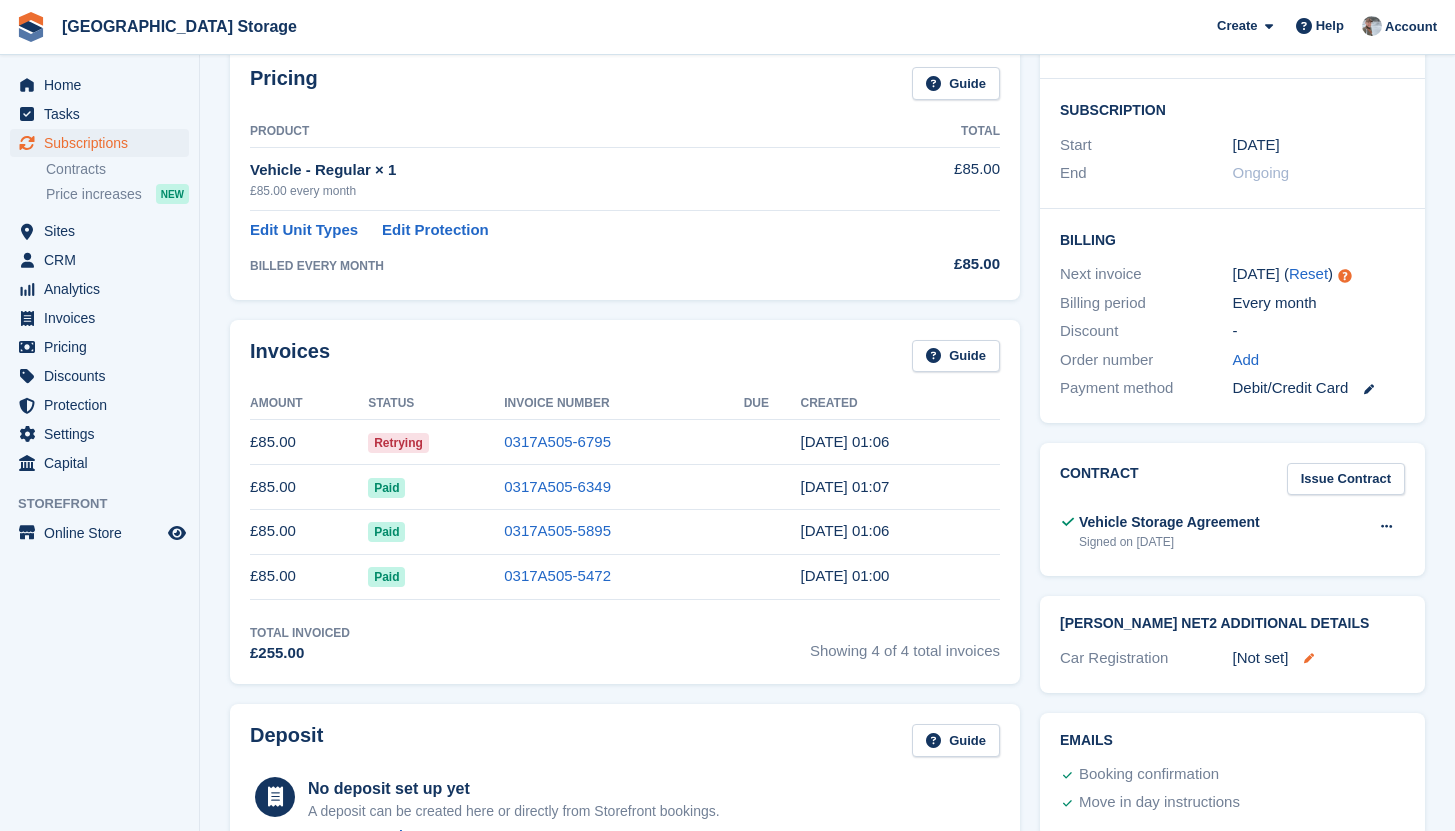 click at bounding box center [1309, 658] 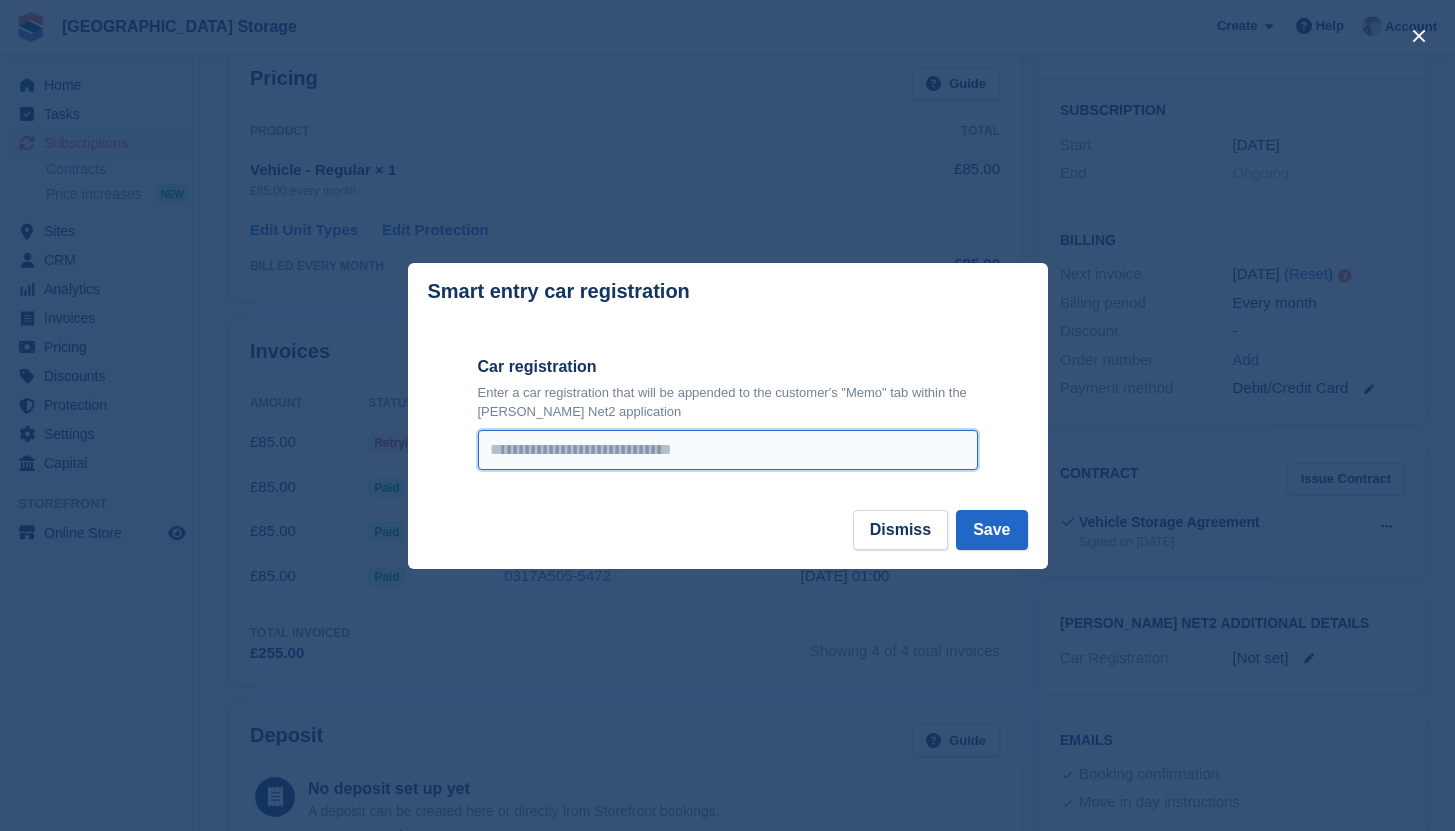 click on "Car registration" at bounding box center (728, 450) 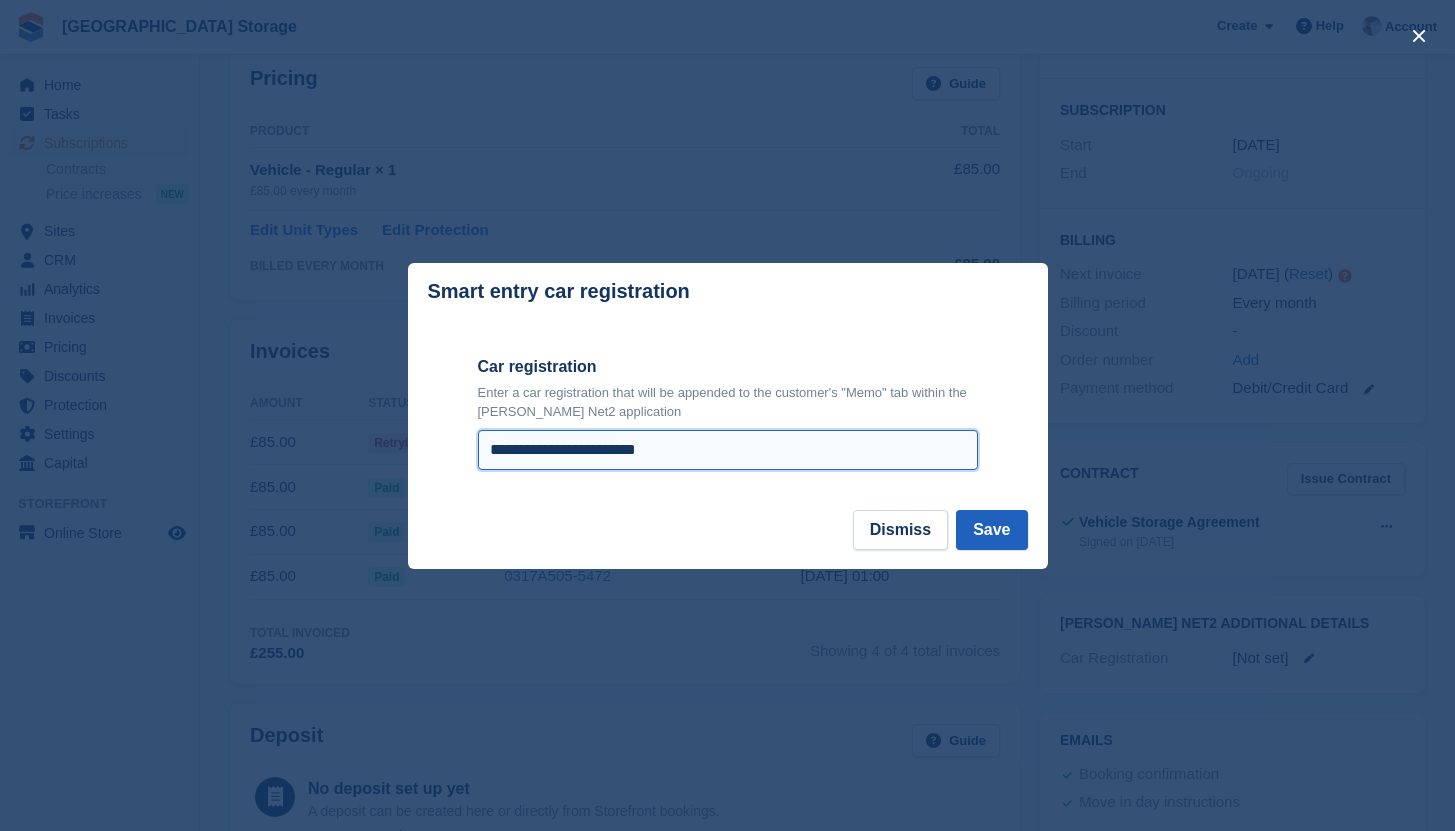 type on "**********" 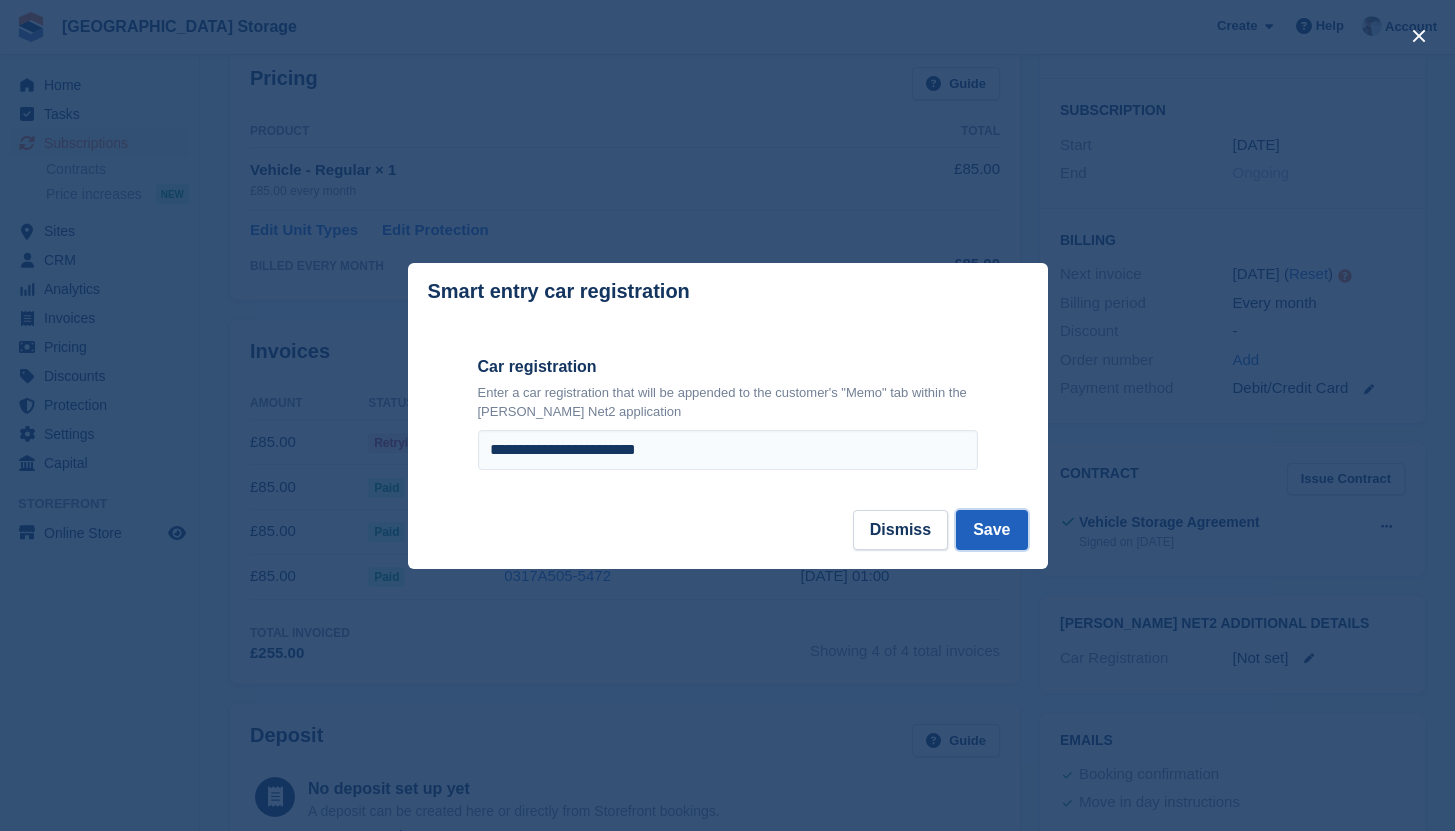 click on "Save" at bounding box center (991, 530) 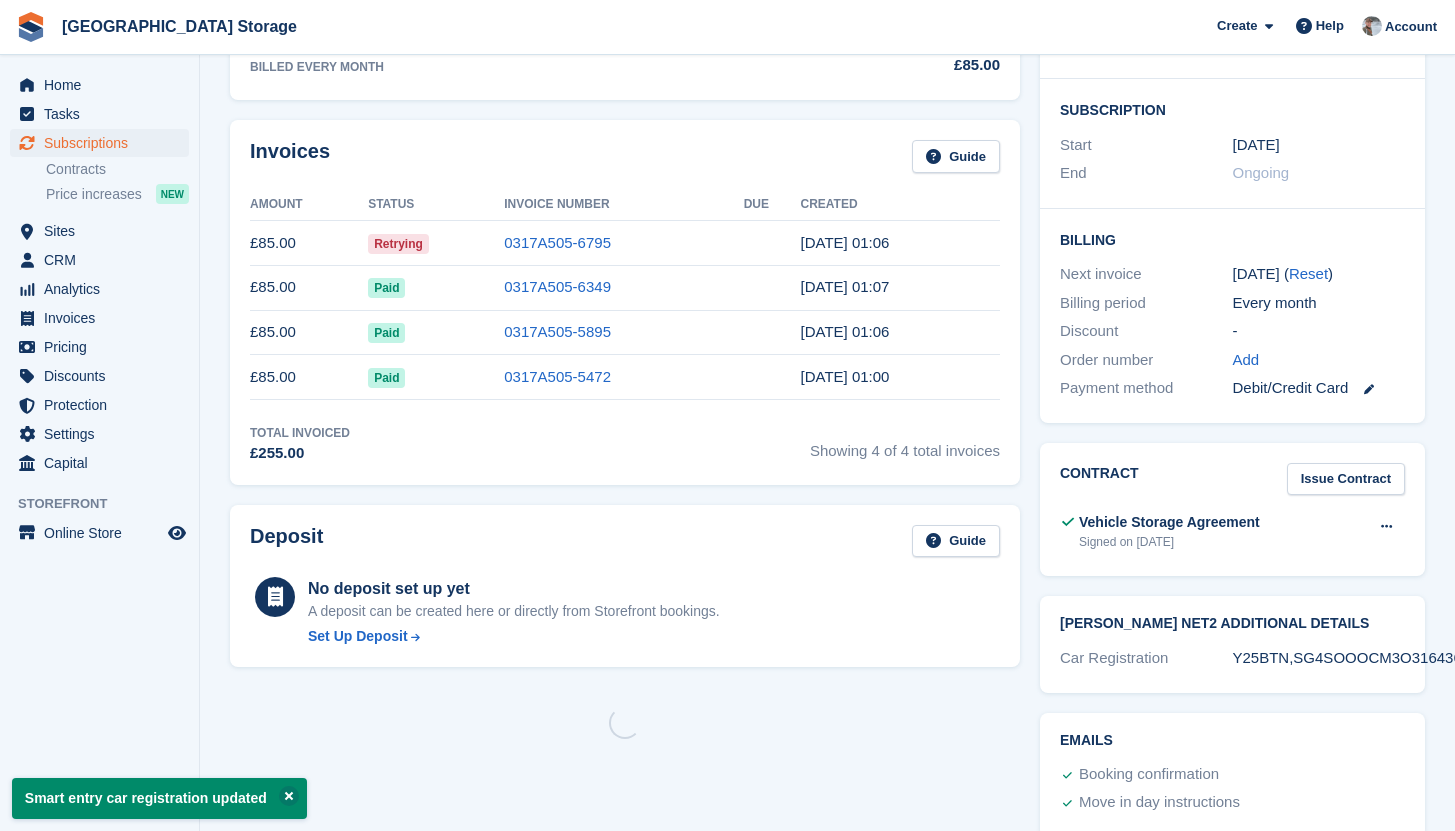 scroll, scrollTop: 0, scrollLeft: 0, axis: both 